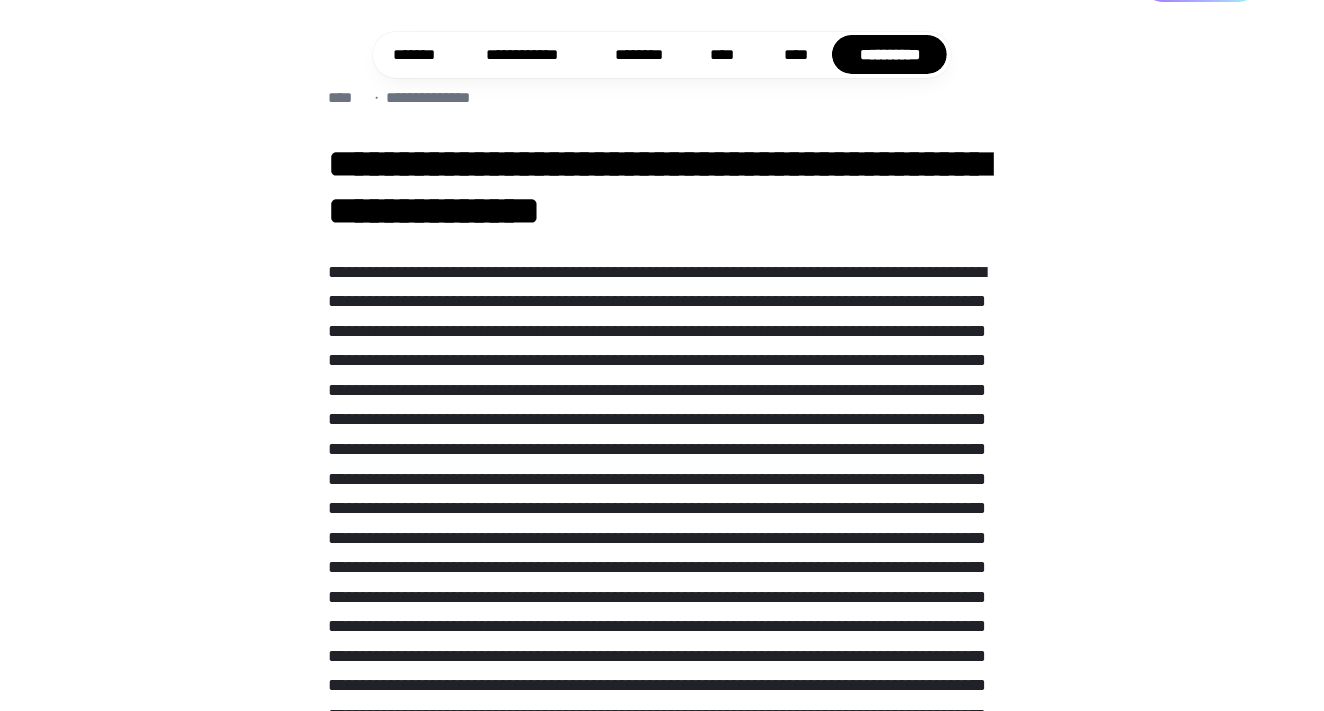 click on "**********" at bounding box center (662, -17) 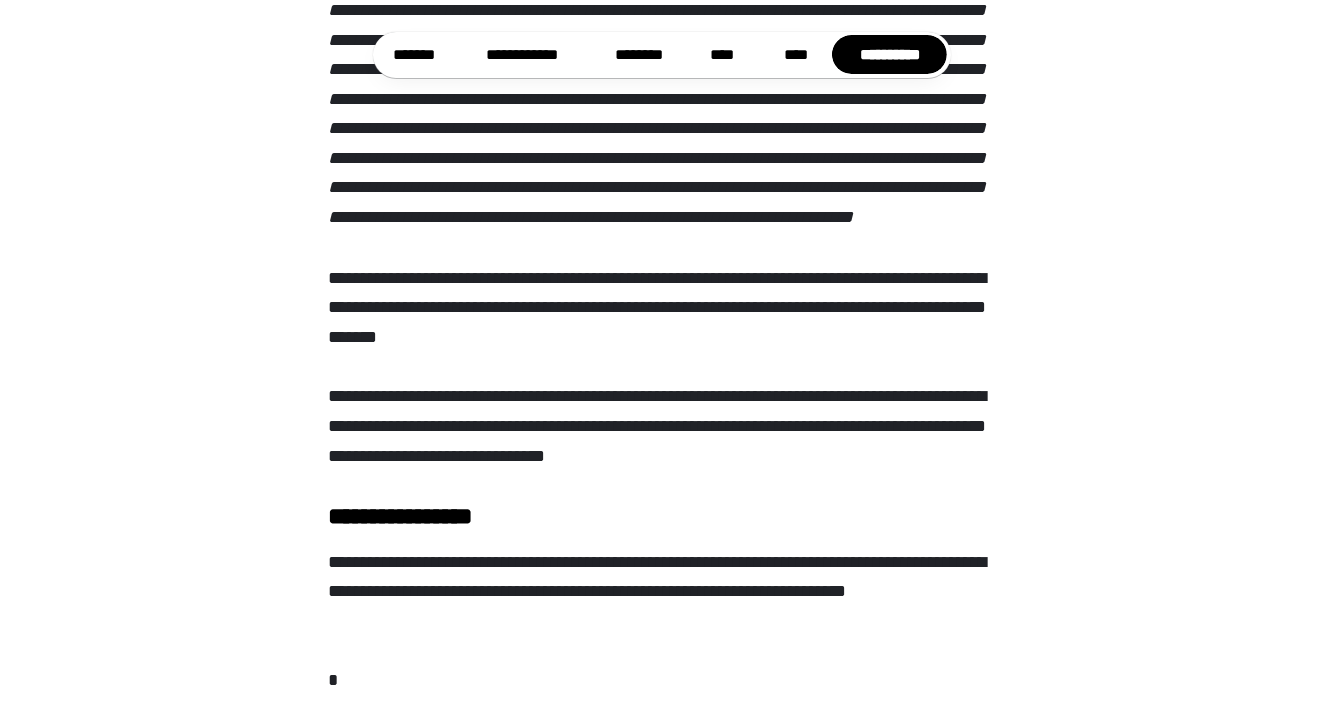 scroll, scrollTop: 2298, scrollLeft: 0, axis: vertical 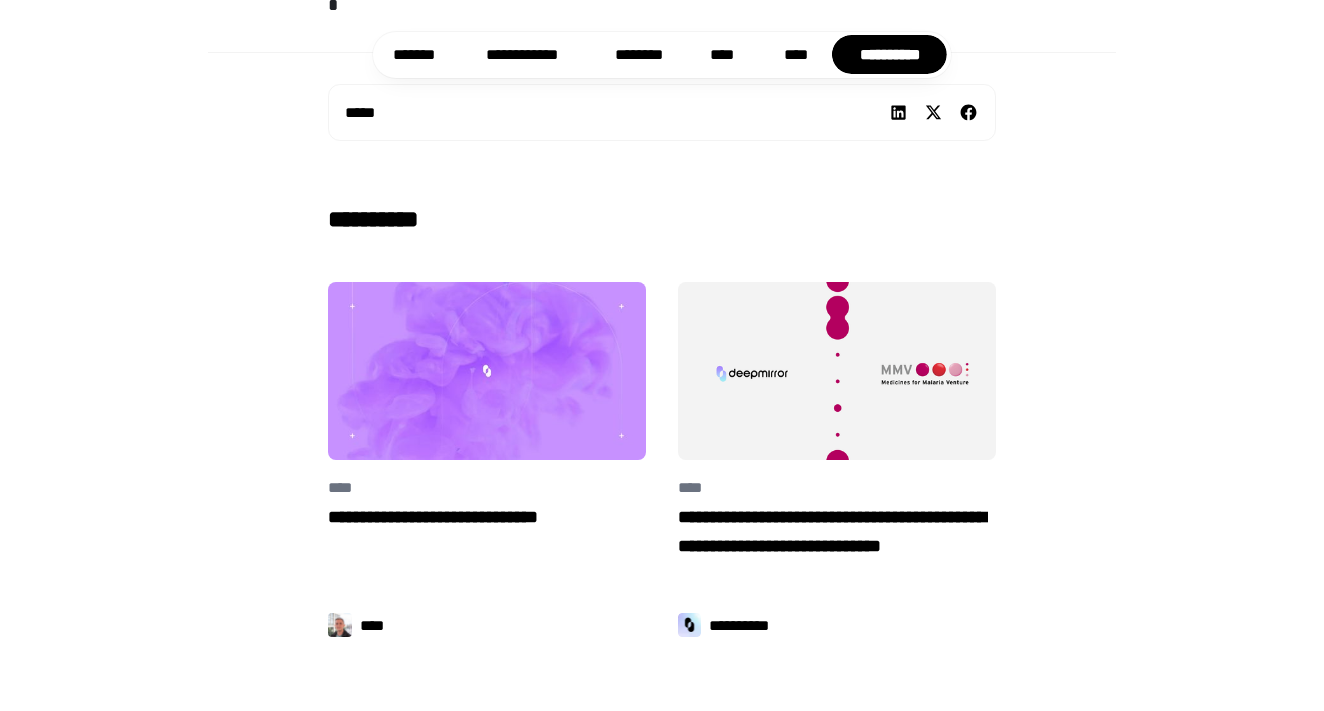 click on "**********" at bounding box center [662, -752] 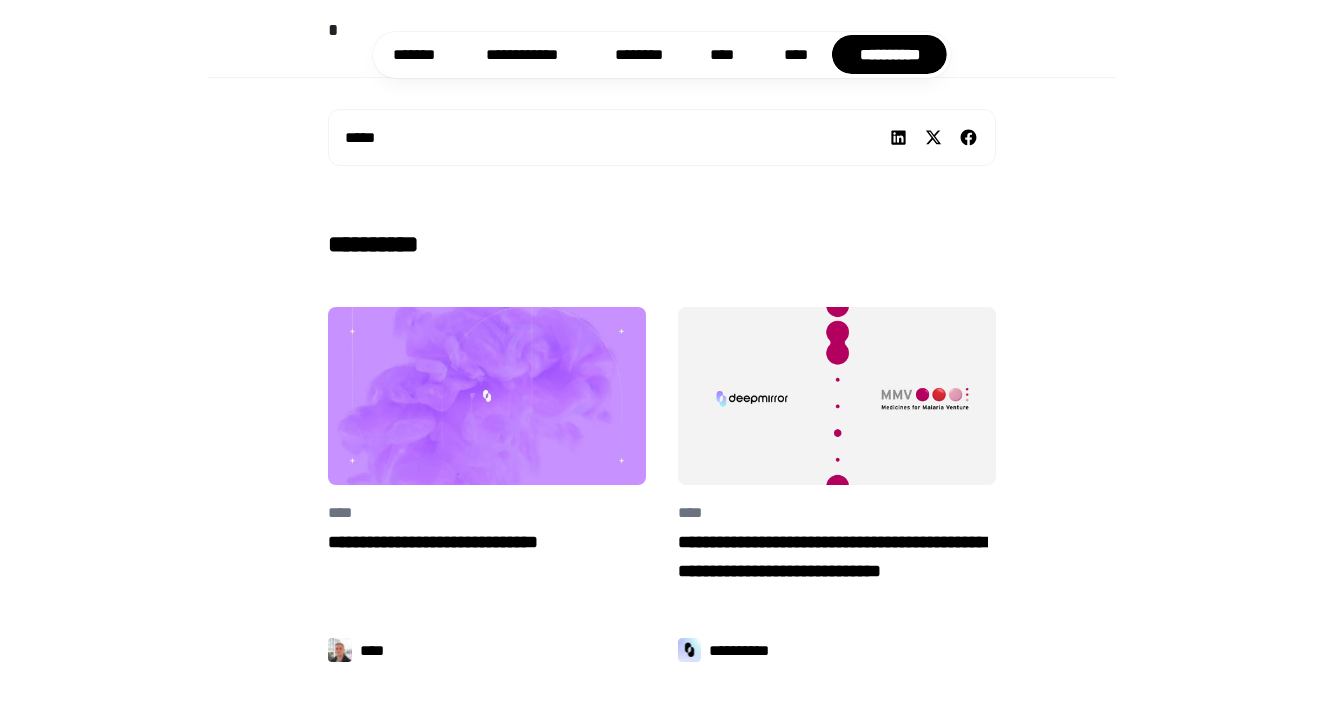 scroll, scrollTop: 2233, scrollLeft: 0, axis: vertical 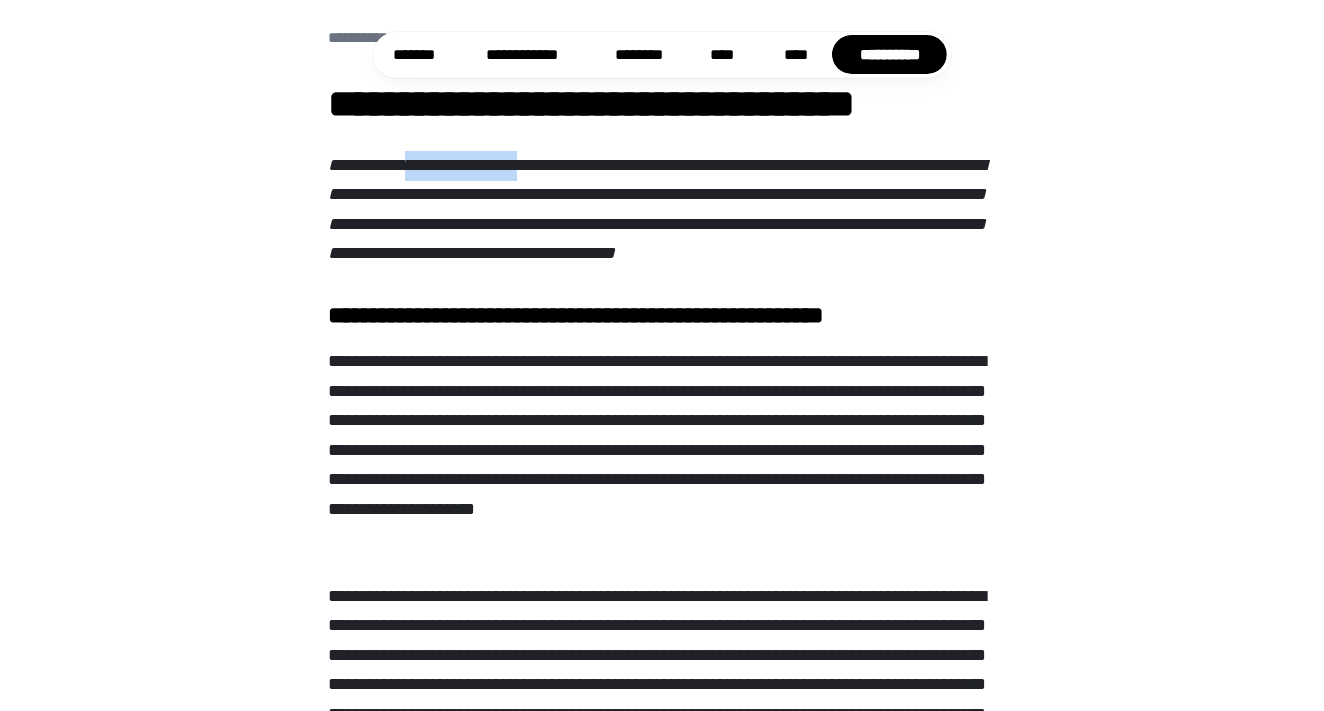 drag, startPoint x: 423, startPoint y: 165, endPoint x: 564, endPoint y: 170, distance: 141.08862 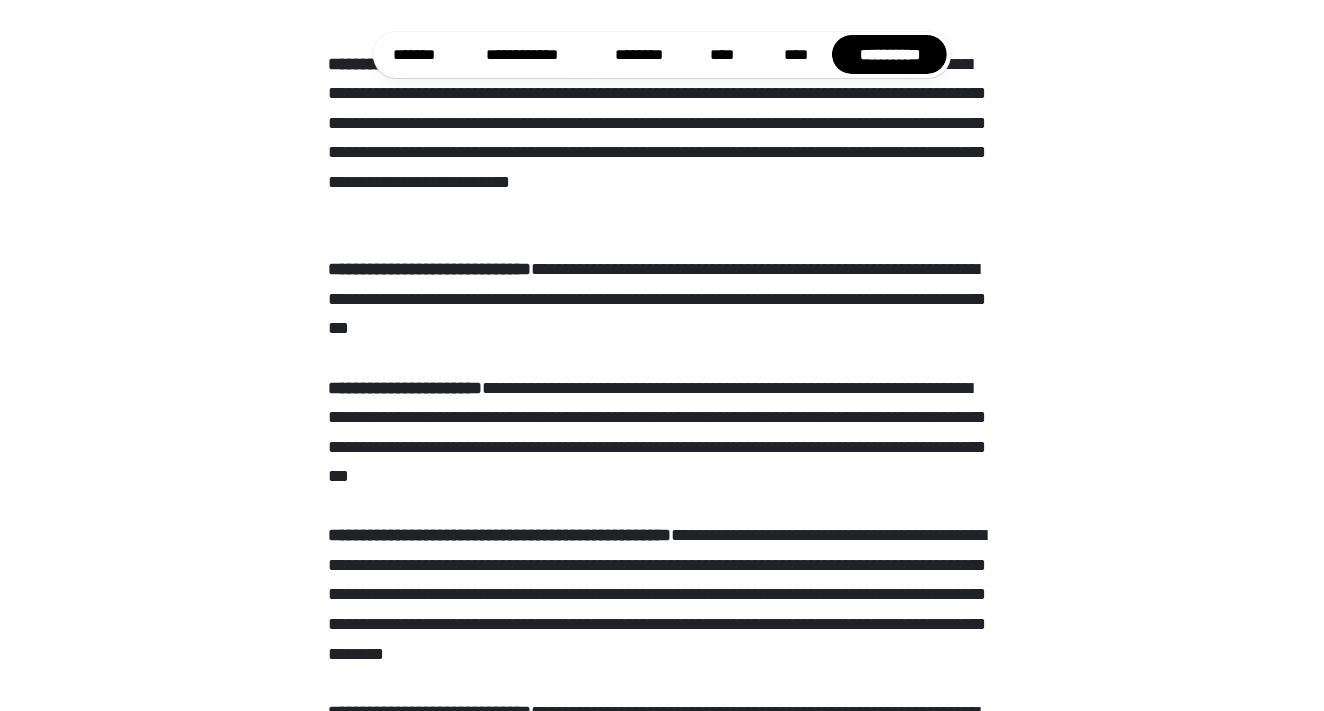 scroll, scrollTop: 2443, scrollLeft: 0, axis: vertical 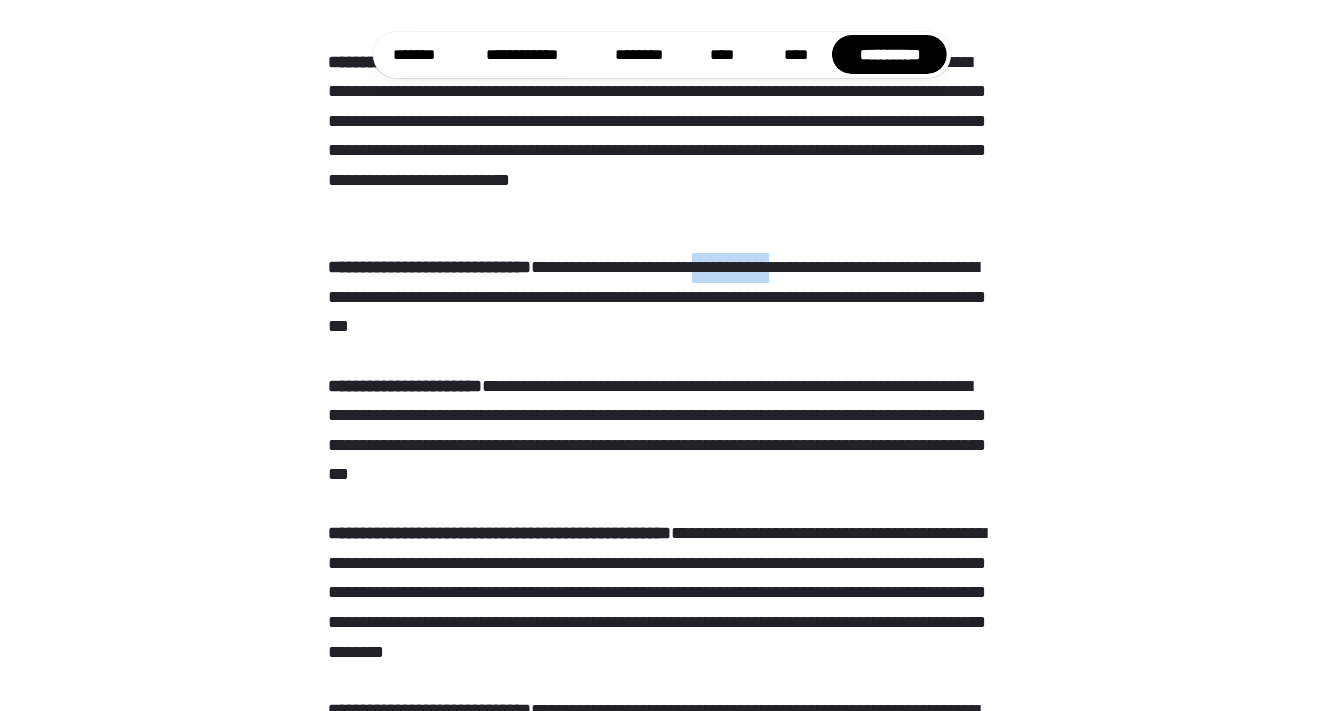drag, startPoint x: 747, startPoint y: 291, endPoint x: 837, endPoint y: 291, distance: 90 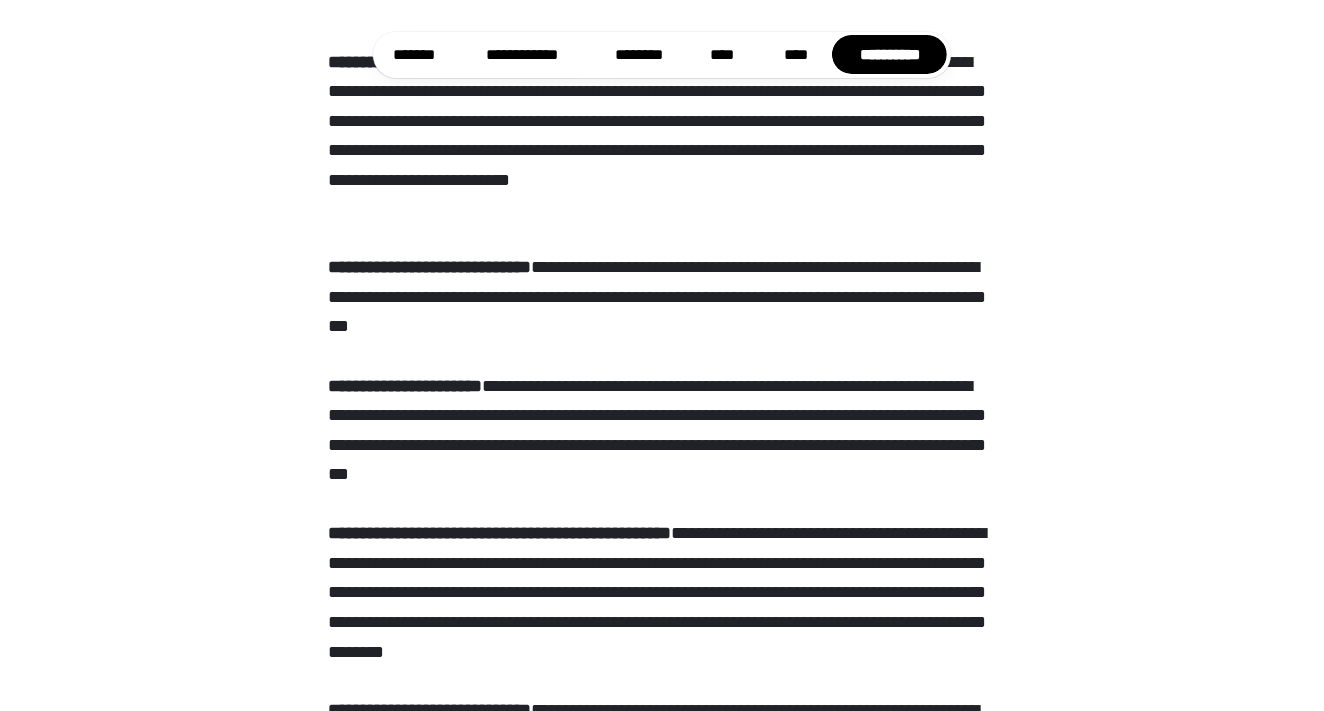 click on "**********" at bounding box center [662, 430] 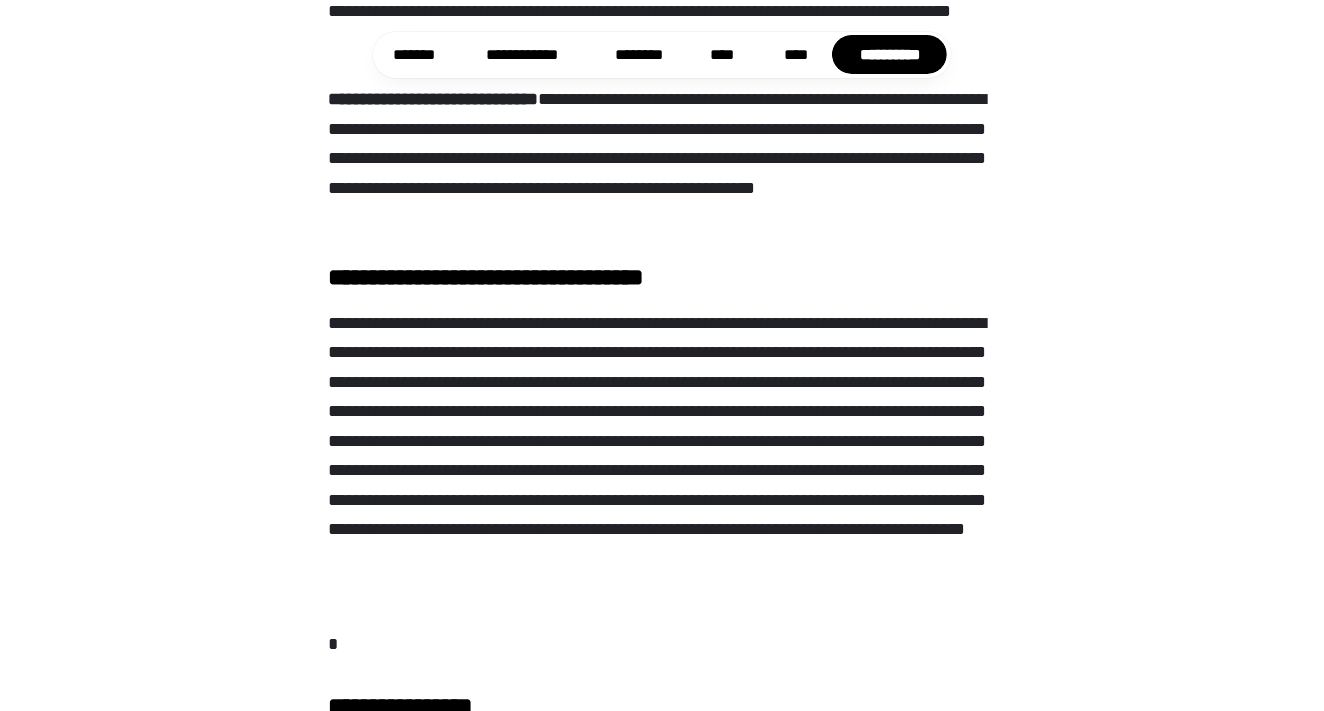 scroll, scrollTop: 3233, scrollLeft: 0, axis: vertical 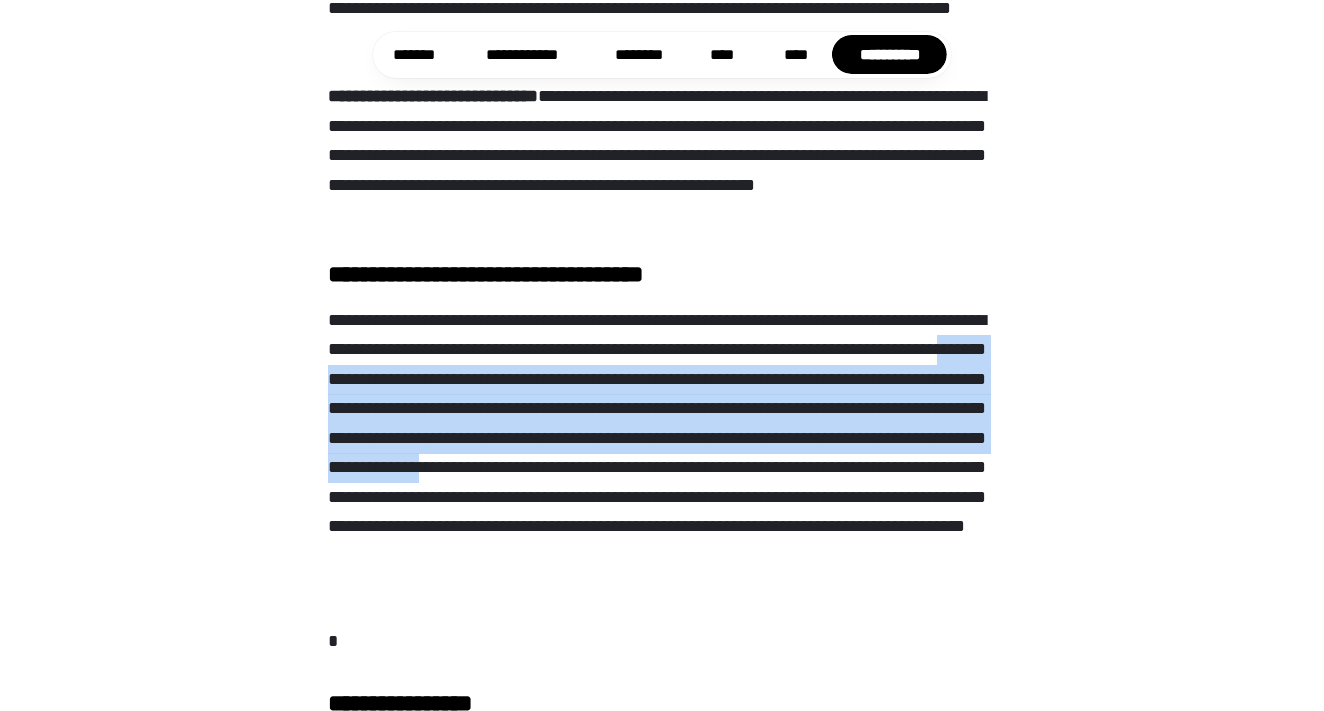 drag, startPoint x: 548, startPoint y: 403, endPoint x: 424, endPoint y: 526, distance: 174.6568 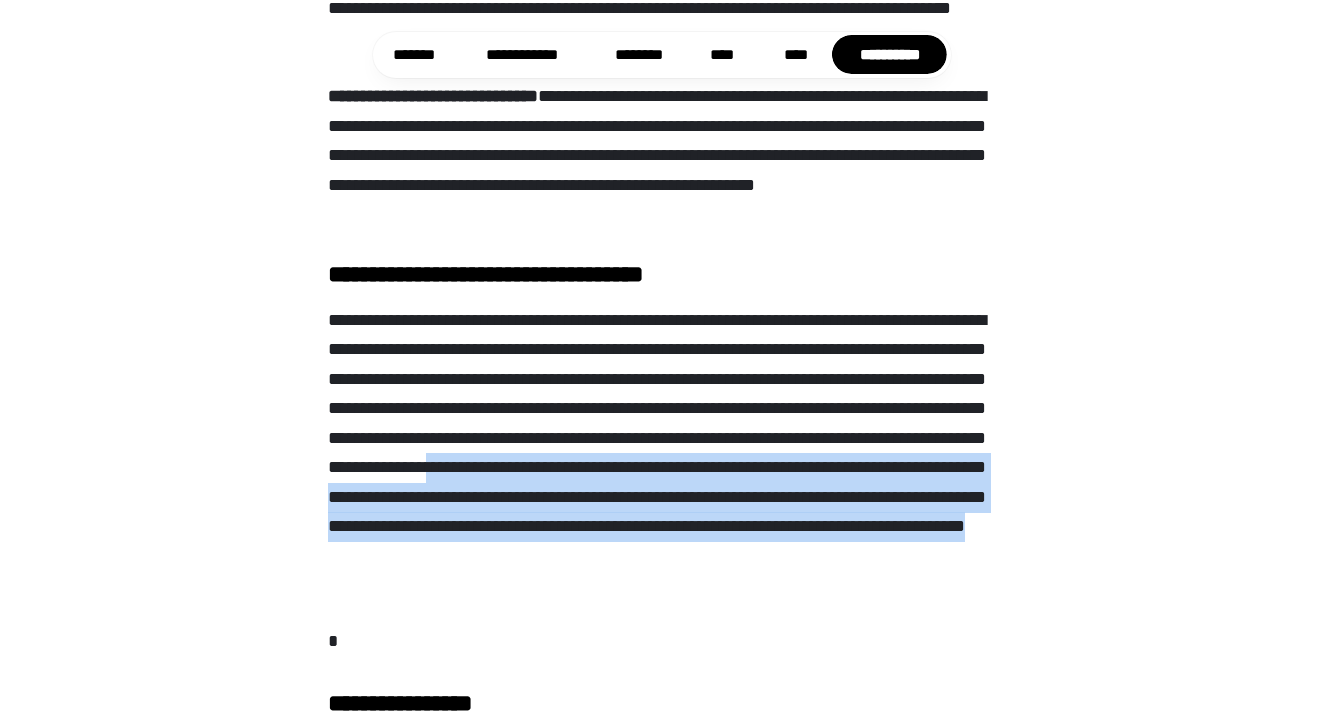 drag, startPoint x: 425, startPoint y: 513, endPoint x: 762, endPoint y: 607, distance: 349.86426 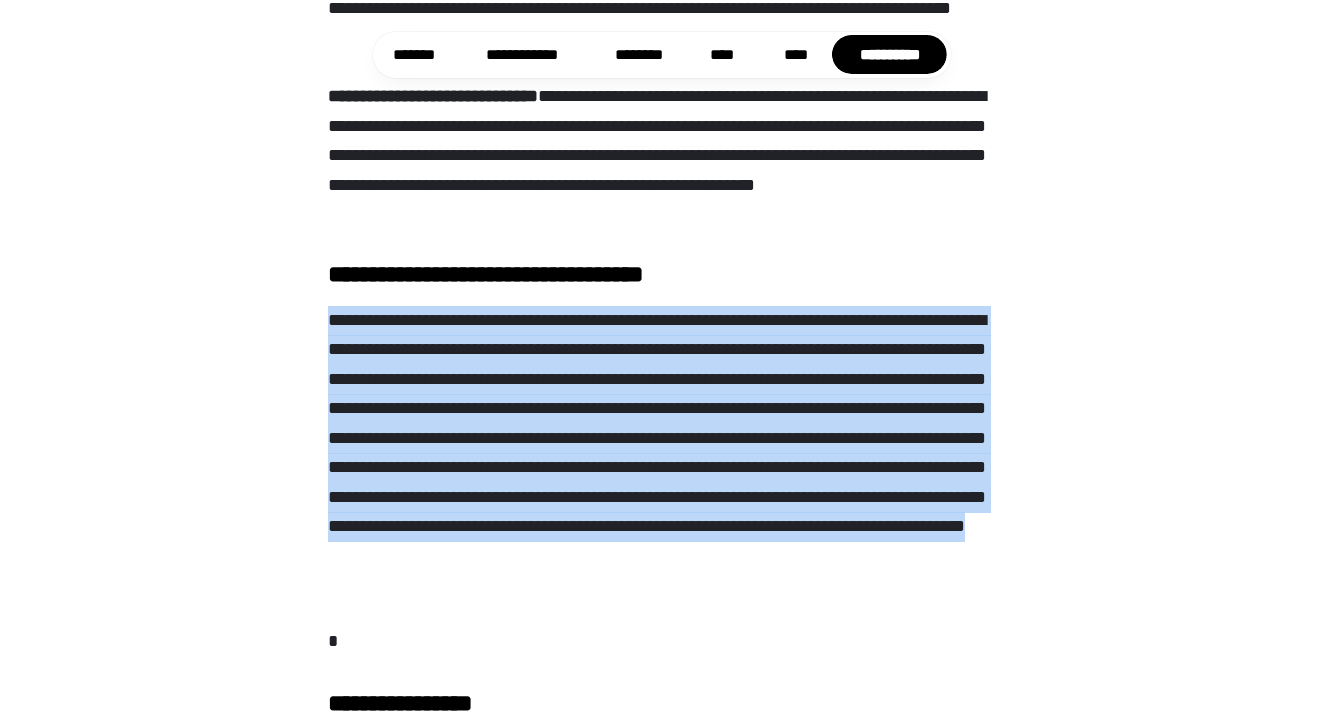 drag, startPoint x: 634, startPoint y: 596, endPoint x: 323, endPoint y: 336, distance: 405.36526 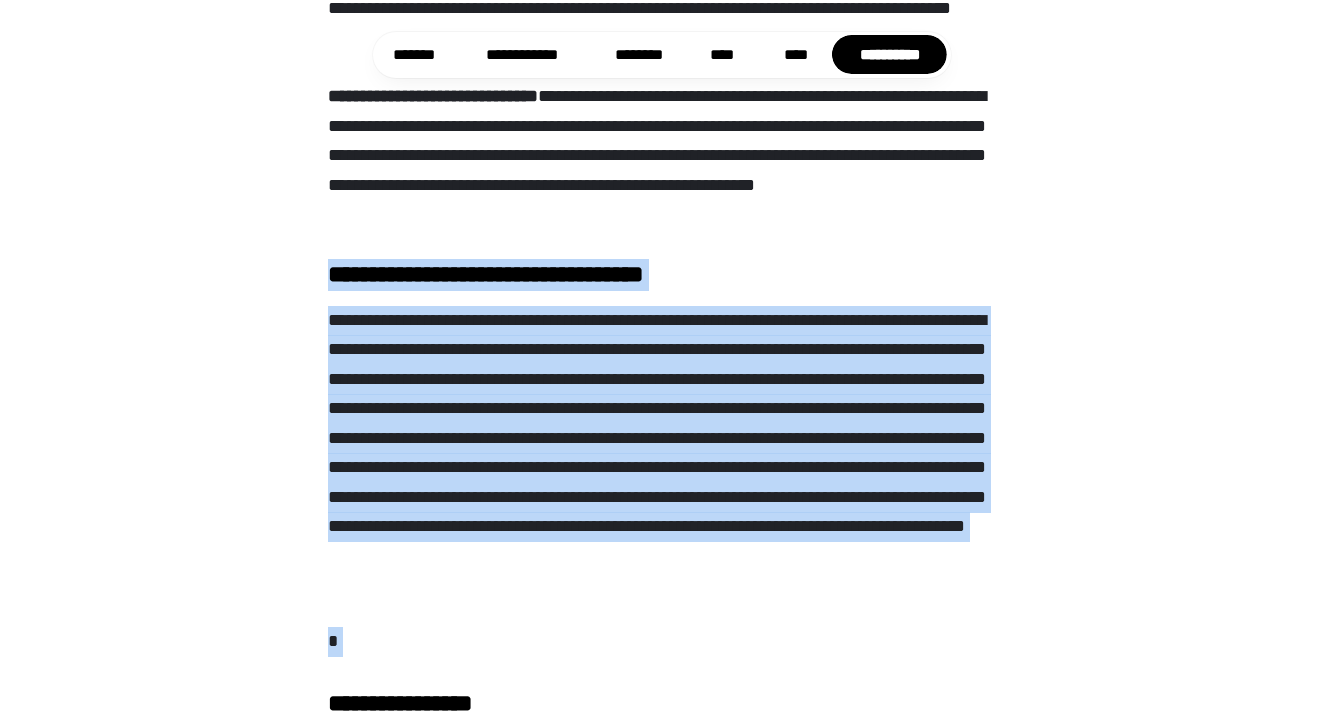 drag, startPoint x: 332, startPoint y: 298, endPoint x: 741, endPoint y: 699, distance: 572.7844 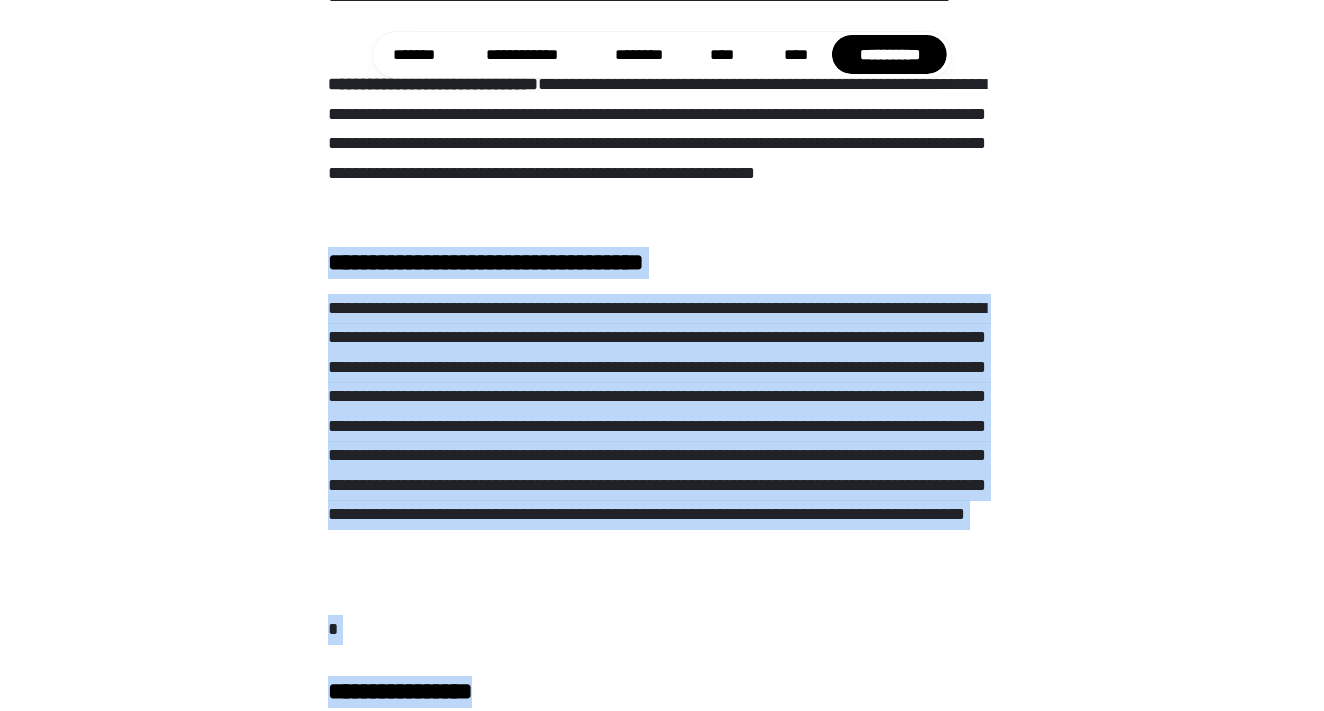 drag, startPoint x: 270, startPoint y: 259, endPoint x: 640, endPoint y: 715, distance: 587.22736 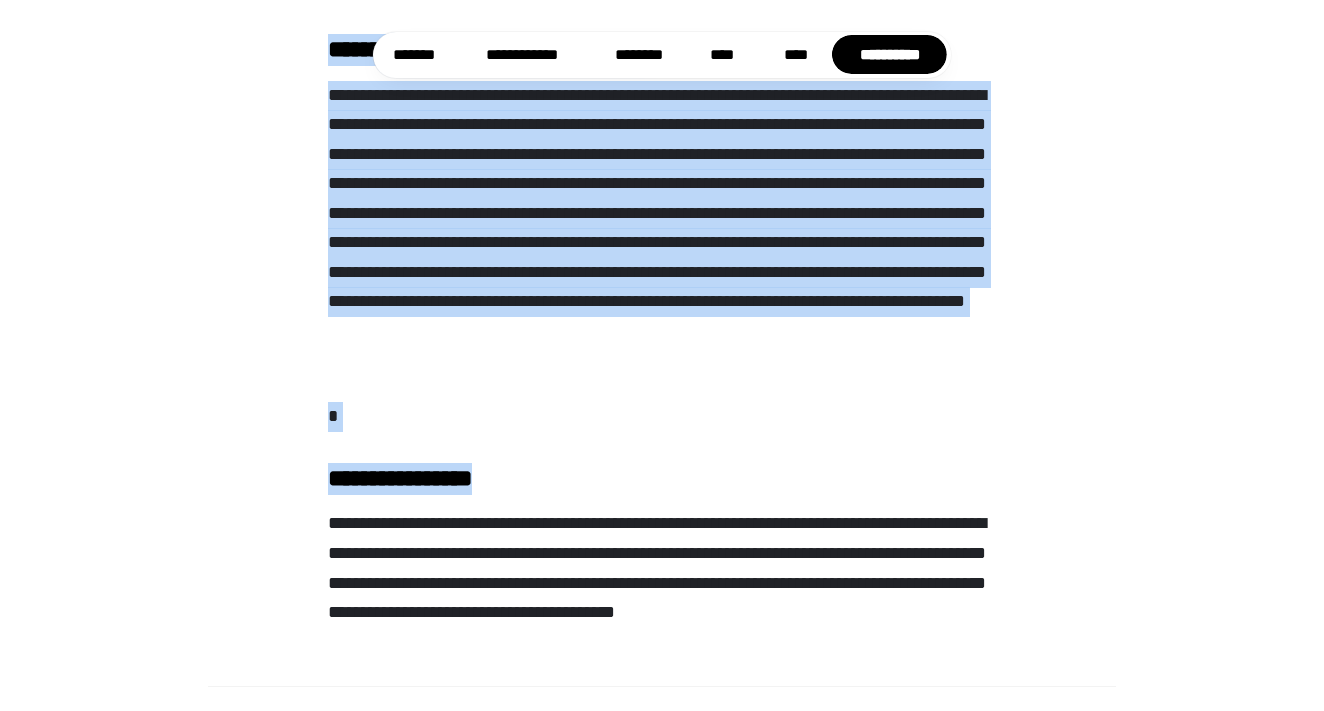 click on "**********" at bounding box center (662, -1260) 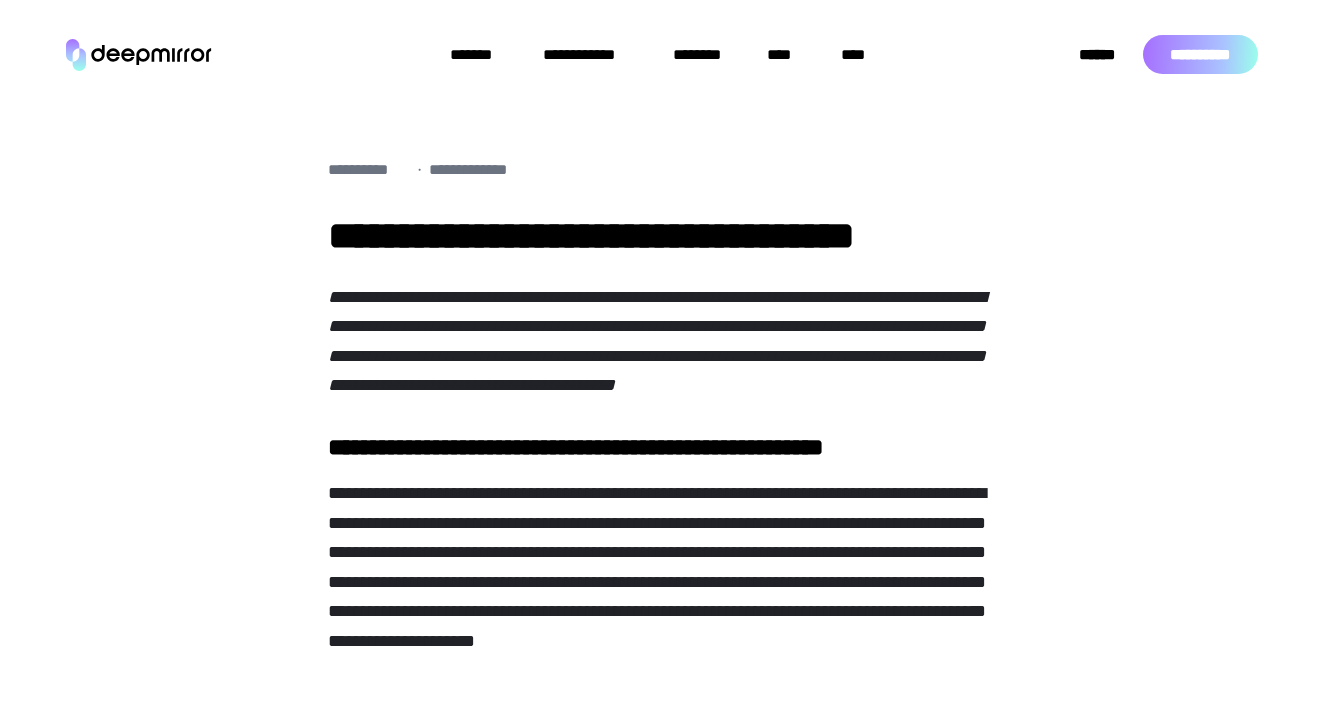 scroll, scrollTop: 0, scrollLeft: 0, axis: both 